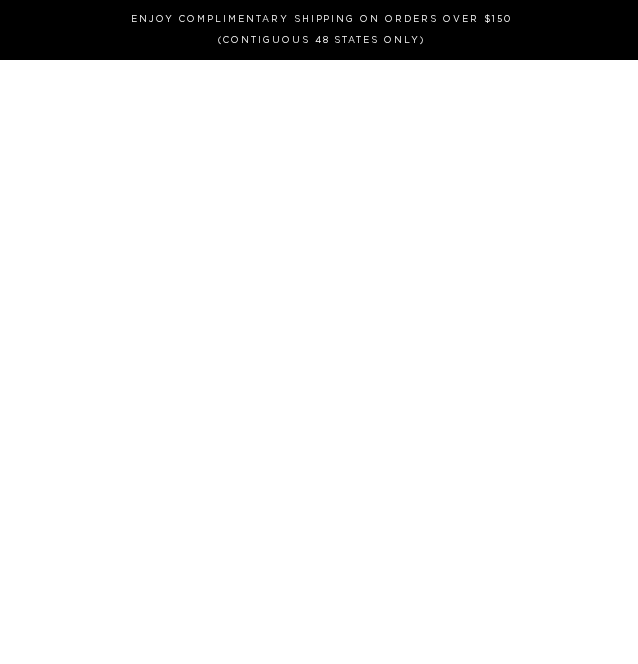 scroll, scrollTop: 0, scrollLeft: 0, axis: both 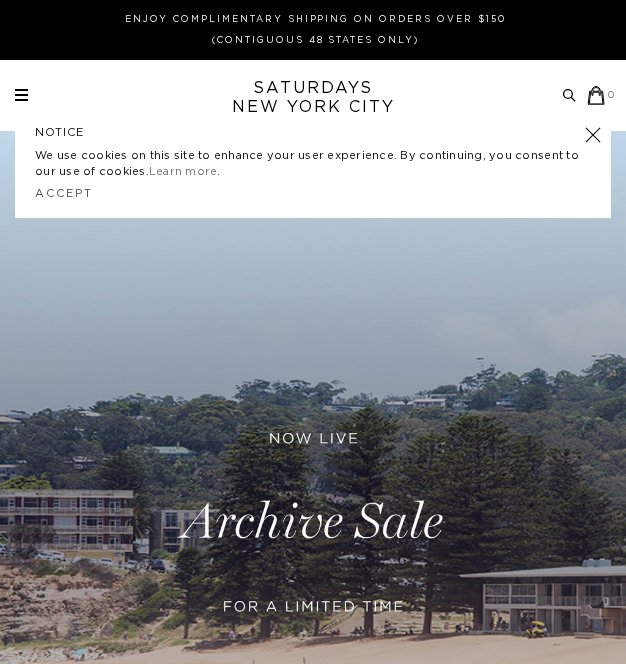 click on "Archive Sale
Men's
Tees
Shirts
Shorts
Swim
Knitwear
Pants
Sweats" at bounding box center [315, 95] 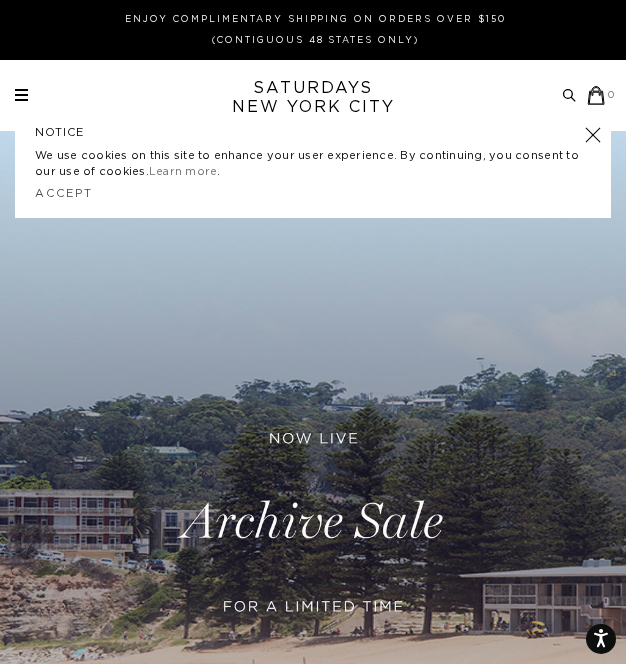 click at bounding box center [21, 95] 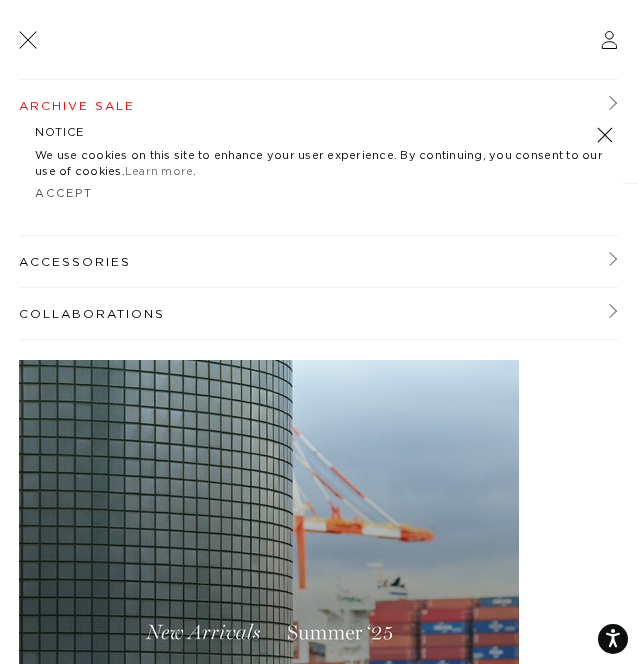 click at bounding box center (605, 135) 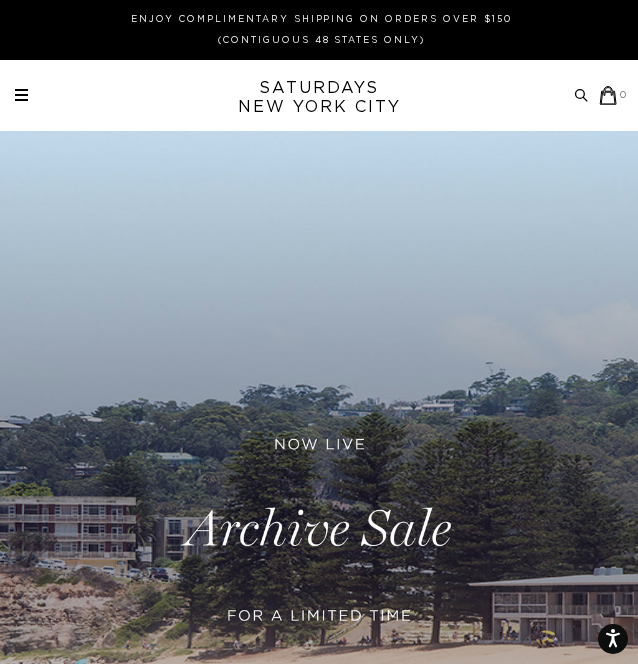 click at bounding box center [21, 90] 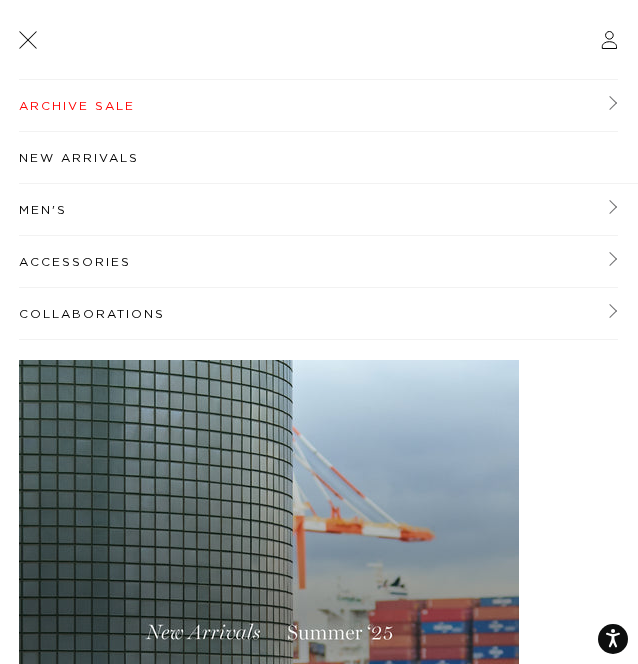 click on "Men's" at bounding box center [318, 210] 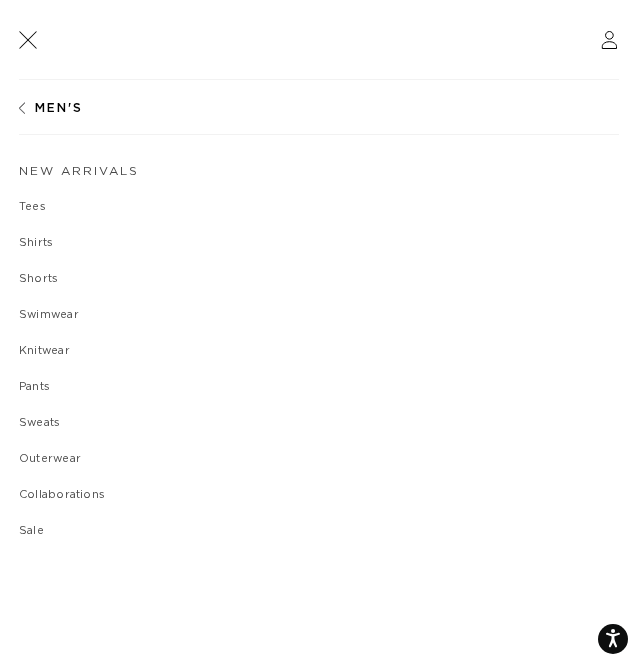 click at bounding box center [27, 39] 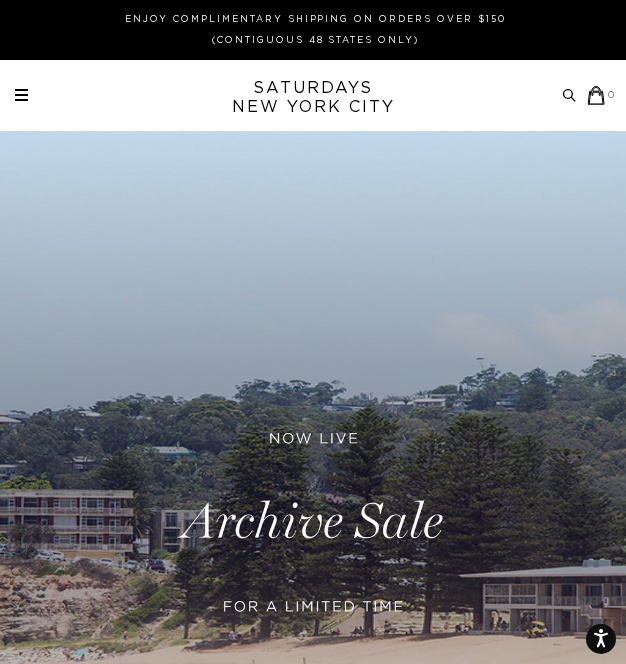 click on "Archive Sale
Men's
Tees
Shirts
Shorts
Swim
Knitwear
Pants
Sweats" at bounding box center [315, 95] 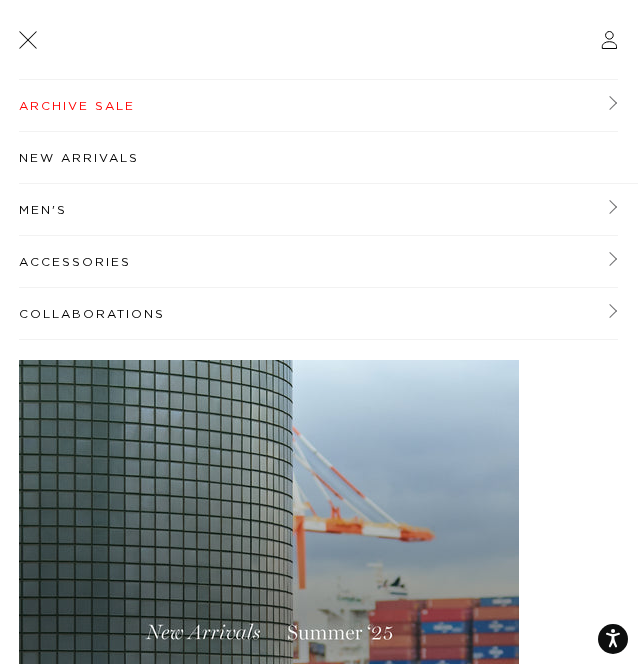 click on "Accessories" at bounding box center [318, 262] 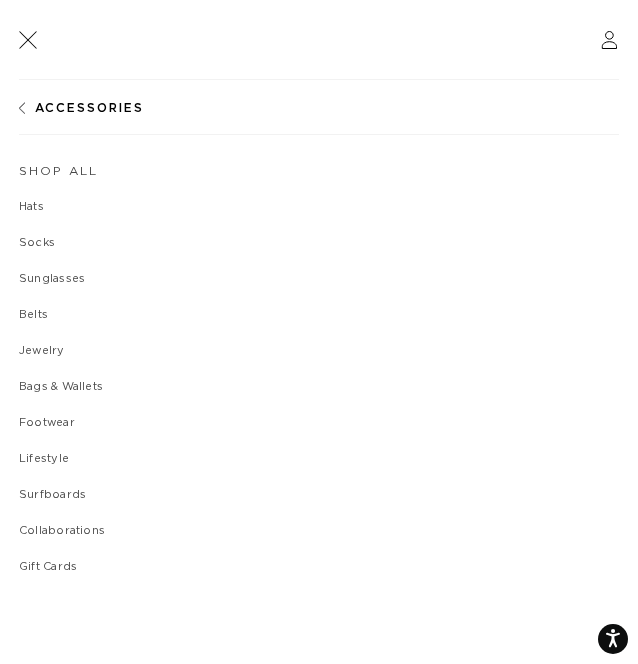 click on "Bags & Wallets" at bounding box center [319, 387] 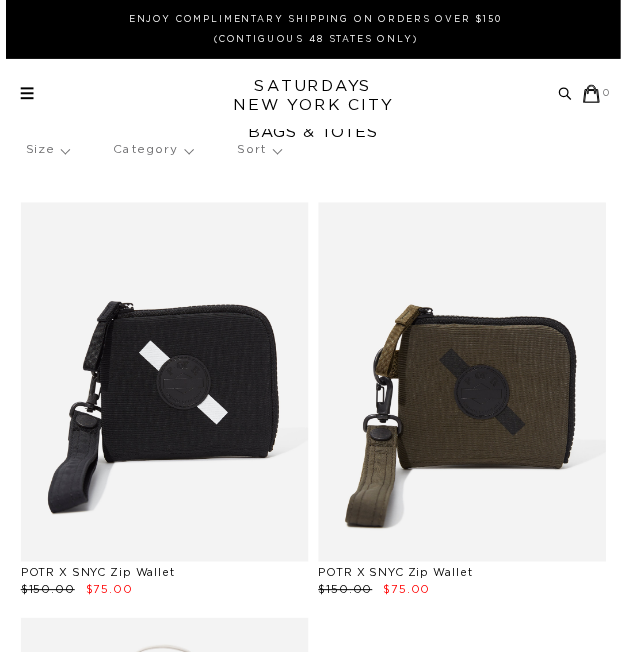 scroll, scrollTop: 0, scrollLeft: 0, axis: both 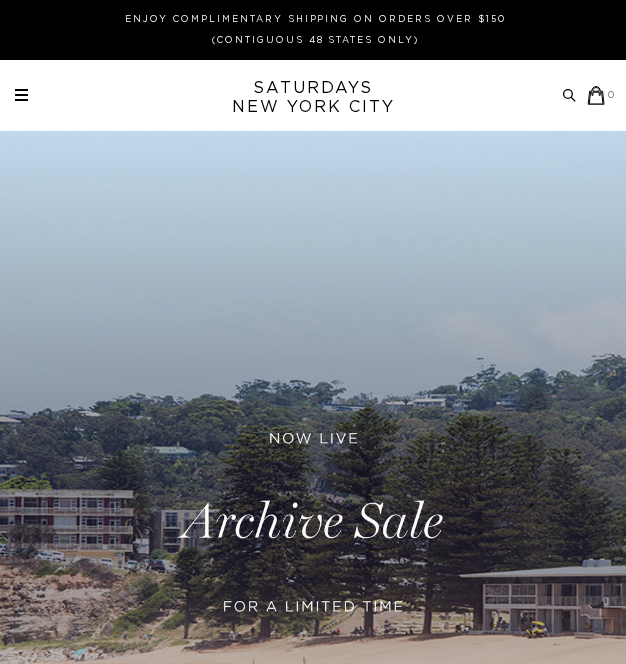click at bounding box center (21, 95) 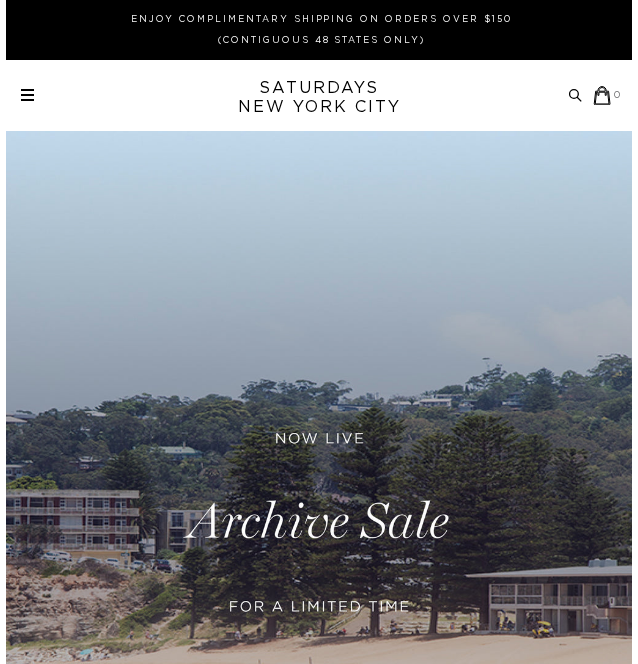 scroll, scrollTop: 0, scrollLeft: 0, axis: both 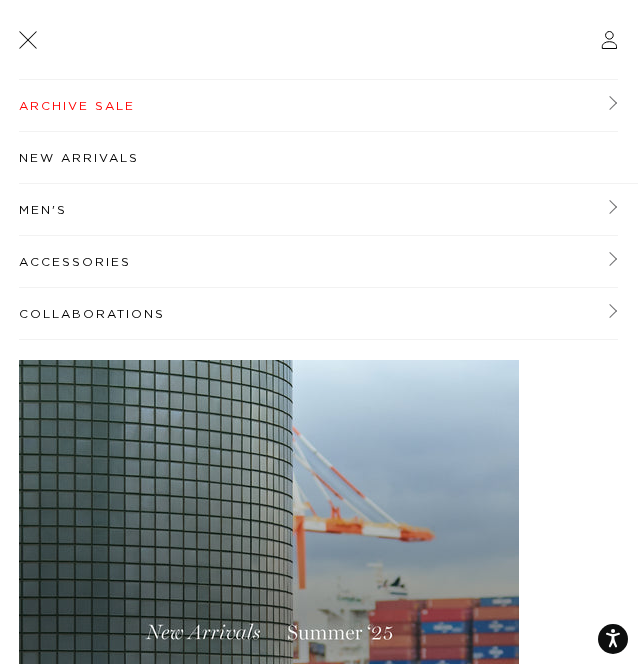 click on "Accessories" at bounding box center [318, 262] 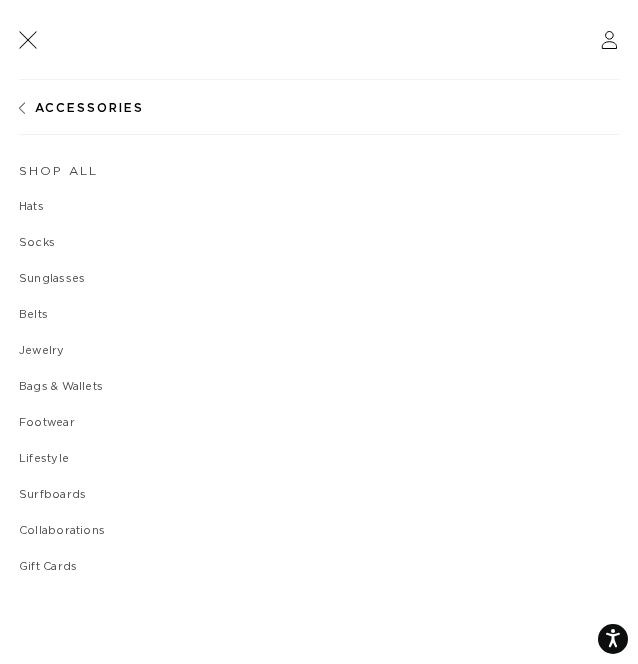 click on "Bags & Wallets" at bounding box center [319, 387] 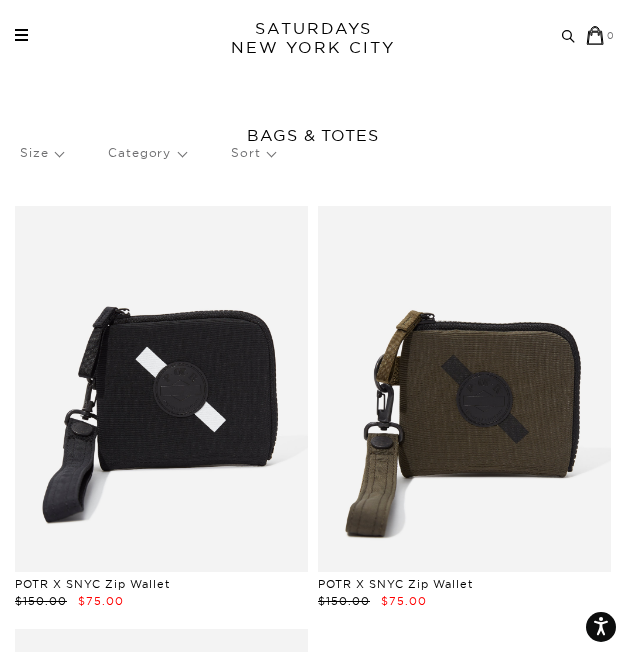 scroll, scrollTop: 274, scrollLeft: 0, axis: vertical 